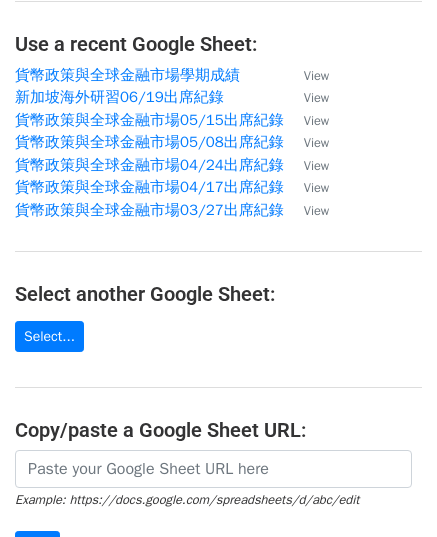 scroll, scrollTop: 200, scrollLeft: 0, axis: vertical 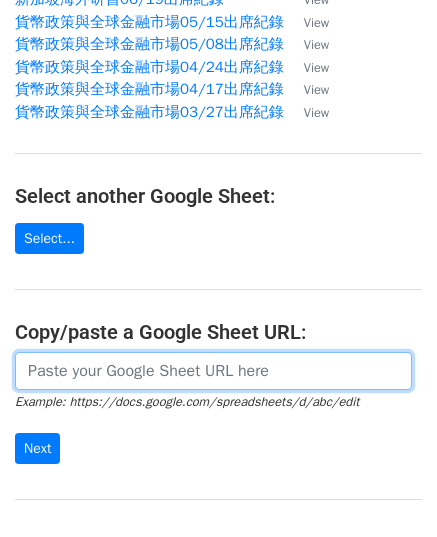 click at bounding box center (213, 371) 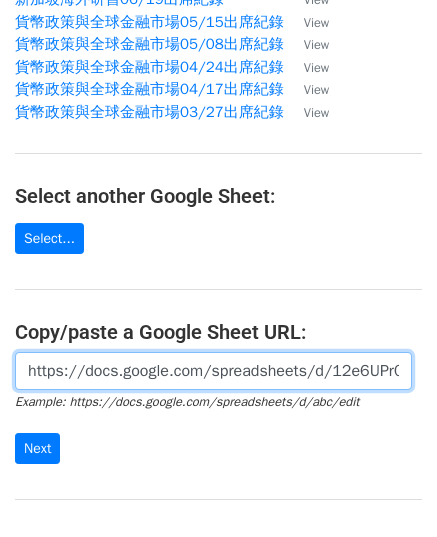 scroll, scrollTop: 0, scrollLeft: 482, axis: horizontal 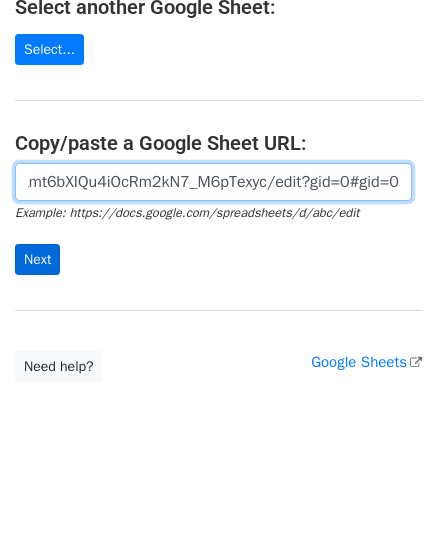 type on "https://docs.google.com/spreadsheets/d/12e6UPr0itLVrtiFXmt6bXIQu4iOcRm2kN7_M6pTexyc/edit?gid=0#gid=0" 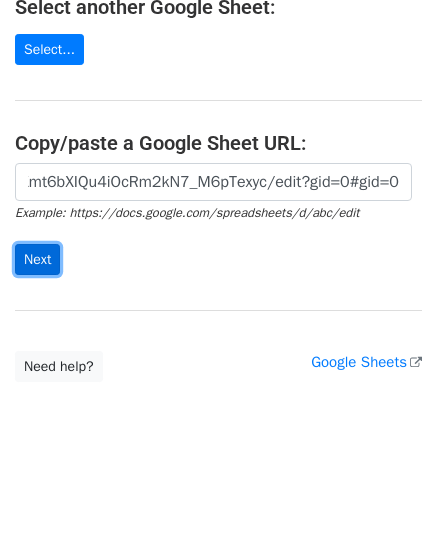 click on "Next" at bounding box center (37, 259) 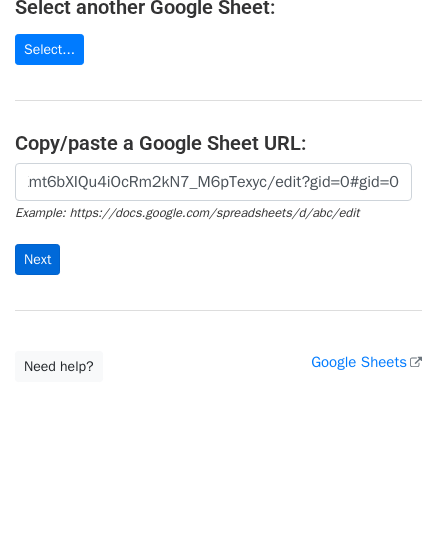 scroll, scrollTop: 0, scrollLeft: 0, axis: both 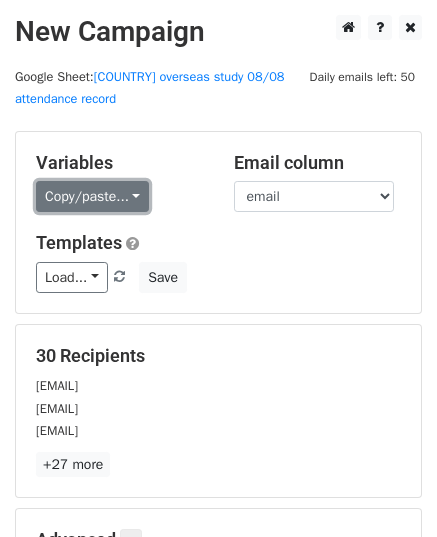 click on "Copy/paste..." at bounding box center [92, 196] 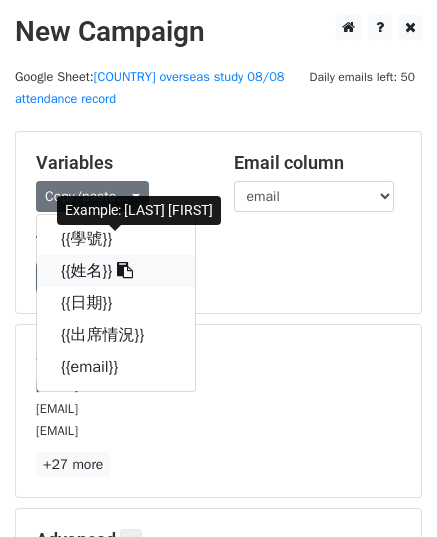 click at bounding box center [125, 270] 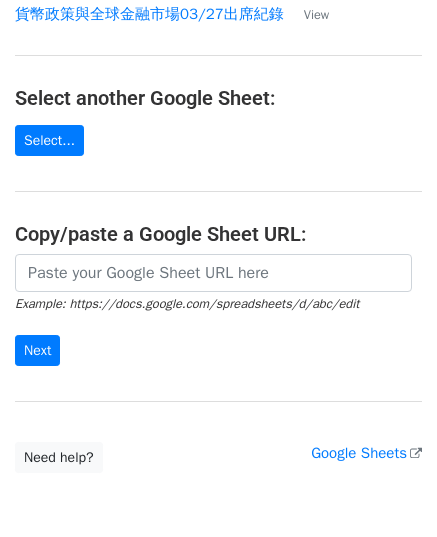 scroll, scrollTop: 300, scrollLeft: 0, axis: vertical 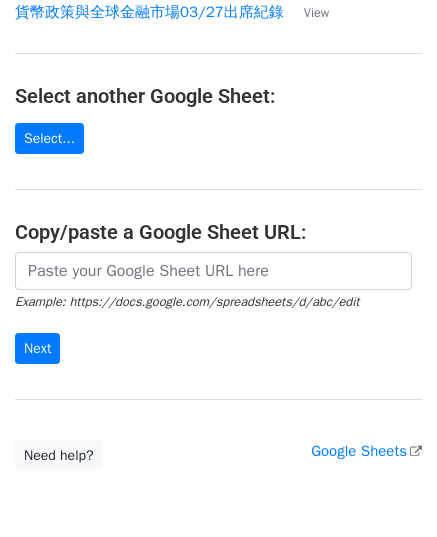 click on "Example:
https://docs.google.com/spreadsheets/d/abc/edit" at bounding box center (187, 302) 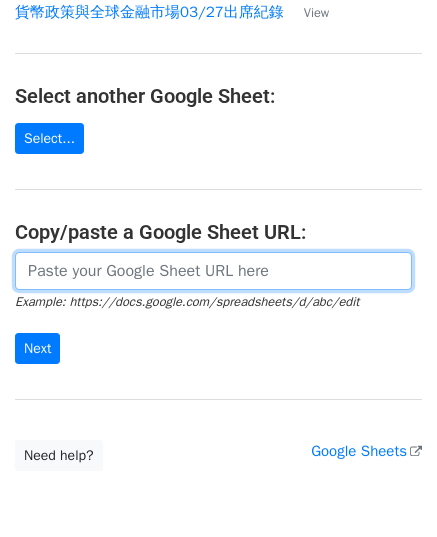 click at bounding box center (213, 271) 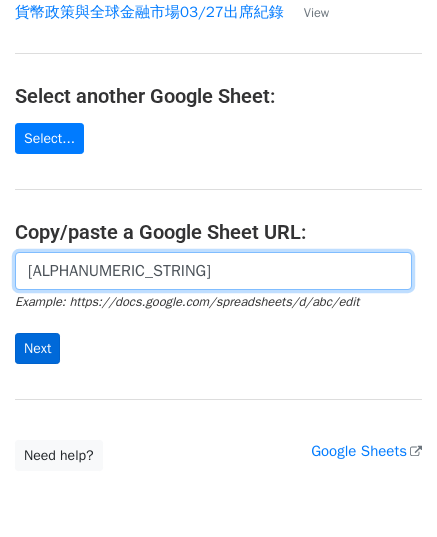 type on "12e6UPr0itLVrtiFXmt6bXIQu4iOcRm2kN7_M6pTexyc" 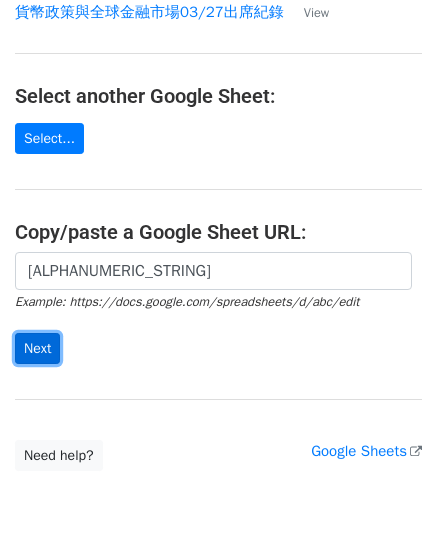 click on "Next" at bounding box center [37, 348] 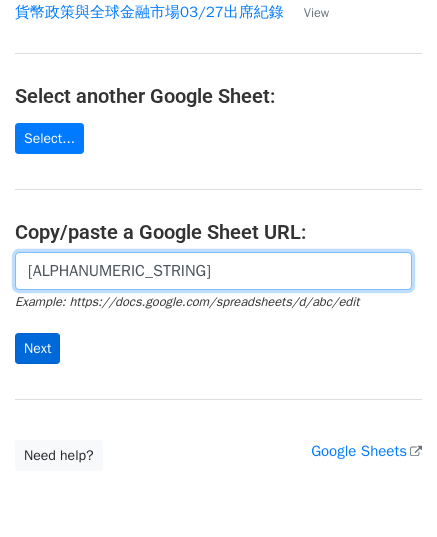 scroll, scrollTop: 0, scrollLeft: 23, axis: horizontal 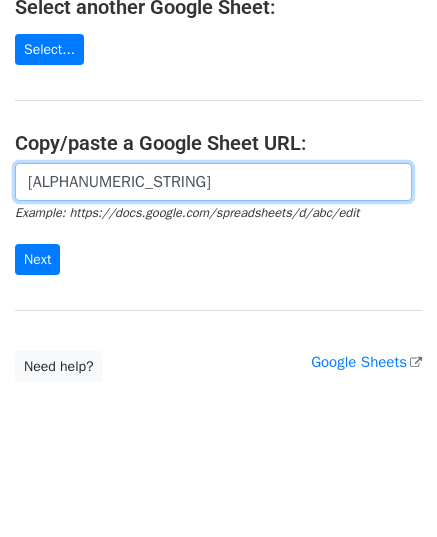 click on "12e6UPr0itLVrtiFXmt6bXIQu4iOcRm2kN7_M6pTexyc" at bounding box center (213, 182) 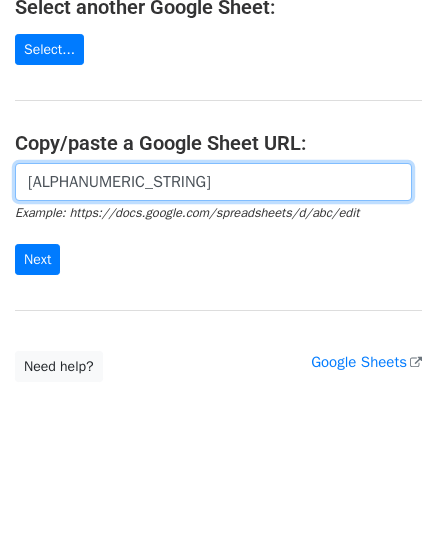 click on "12e6UPr0itLVrtiFXmt6bXIQu4iOcRm2kN7_M6pTexyc" at bounding box center (213, 182) 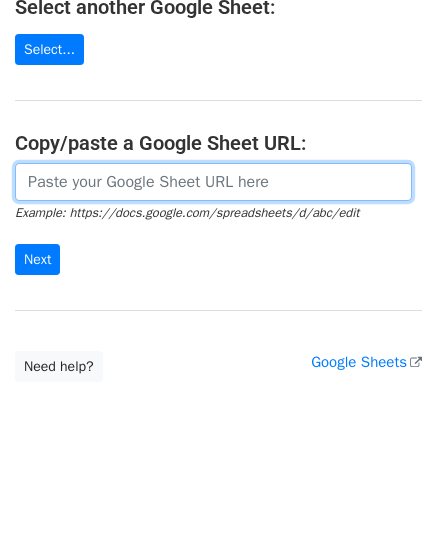 scroll, scrollTop: 0, scrollLeft: 0, axis: both 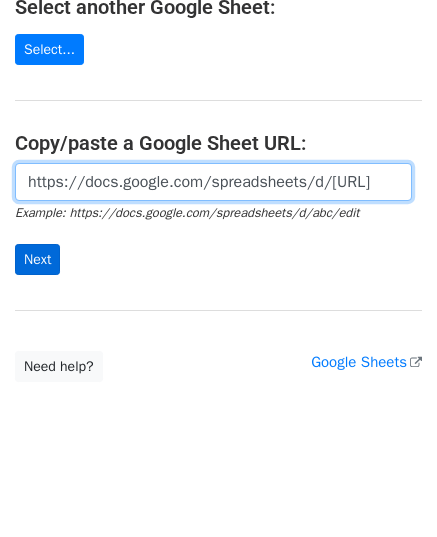 type on "https://docs.google.com/spreadsheets/d/12e6UPr0itLVrtiFXmt6bXIQu4iOcRm2kN7_M6pTexyc/edit?gid=0#gid=0" 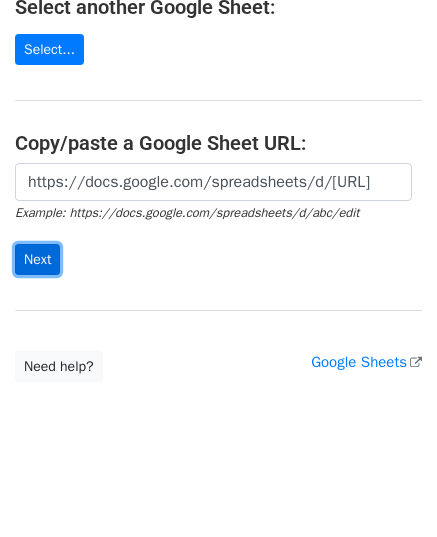 click on "Next" at bounding box center [37, 259] 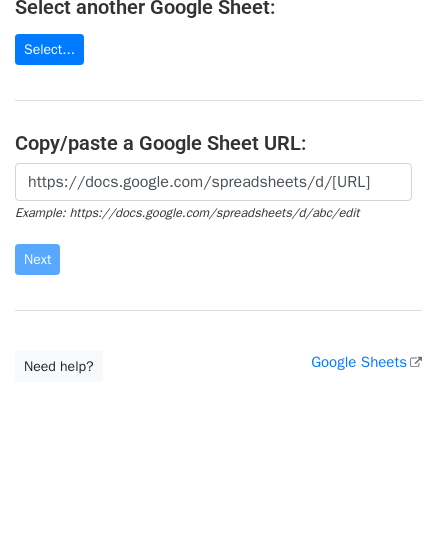 scroll, scrollTop: 0, scrollLeft: 0, axis: both 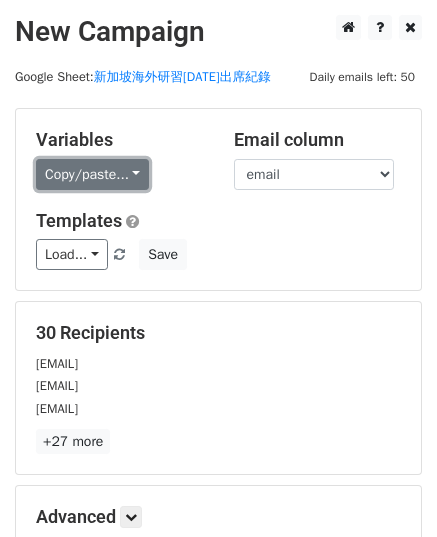 click on "Copy/paste..." at bounding box center (92, 174) 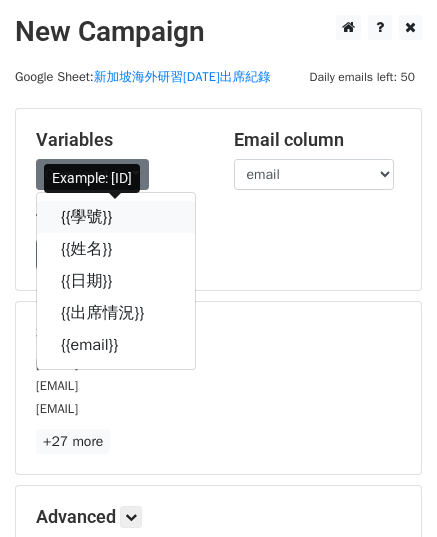 click at bounding box center (125, 216) 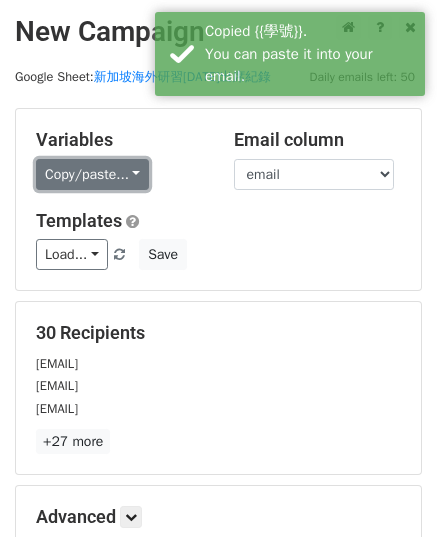 click on "Copy/paste..." at bounding box center [92, 174] 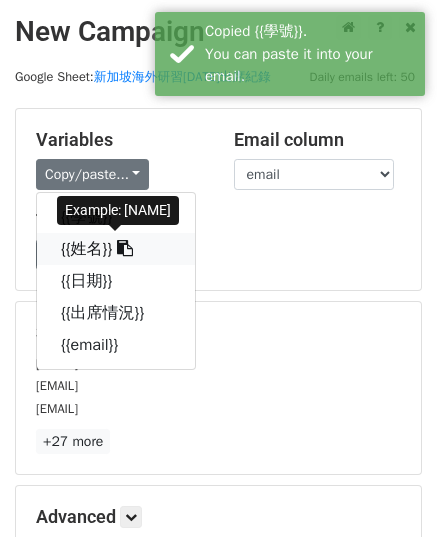 click at bounding box center (125, 248) 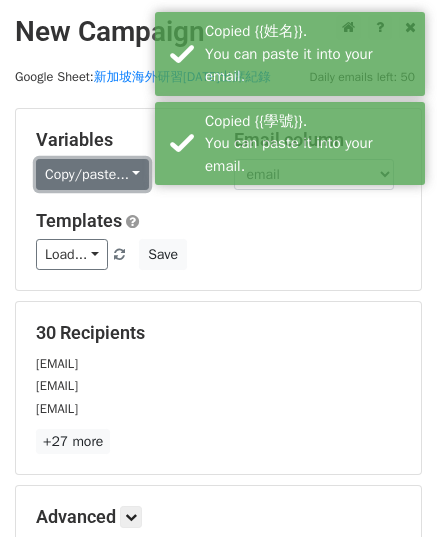 click on "Copy/paste..." at bounding box center [92, 174] 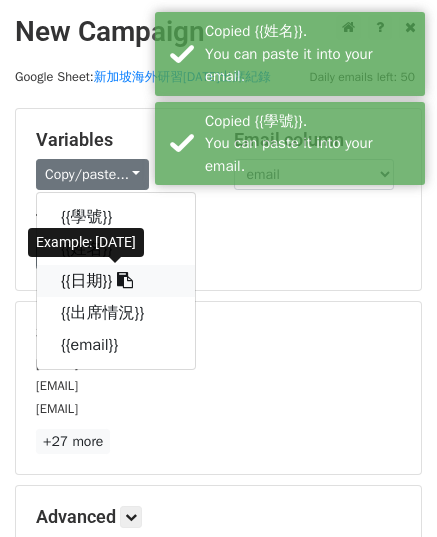 click at bounding box center (125, 280) 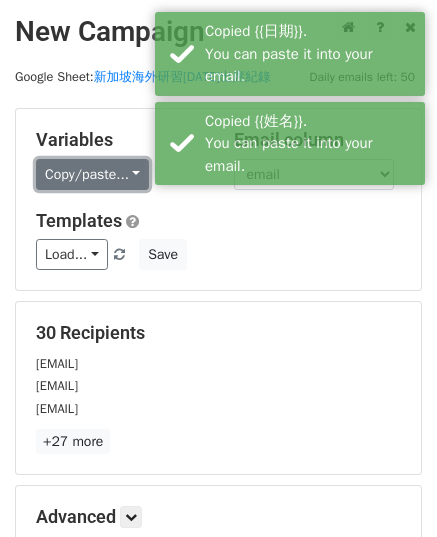 click on "Copy/paste..." at bounding box center [92, 174] 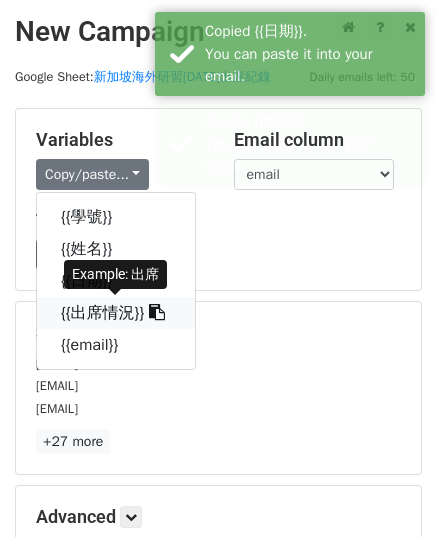 click at bounding box center [157, 312] 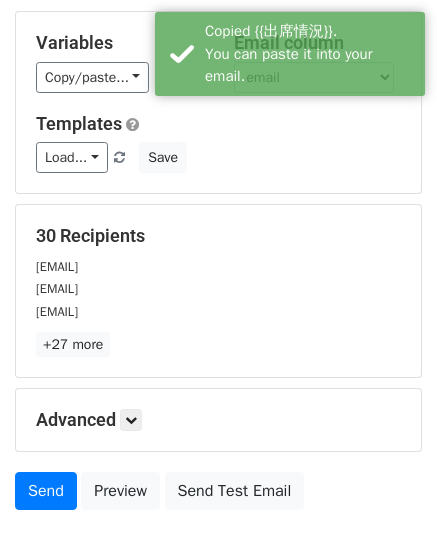 scroll, scrollTop: 235, scrollLeft: 0, axis: vertical 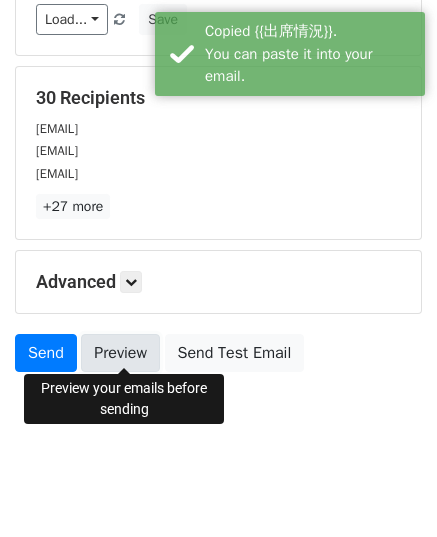 click on "Preview" at bounding box center (120, 353) 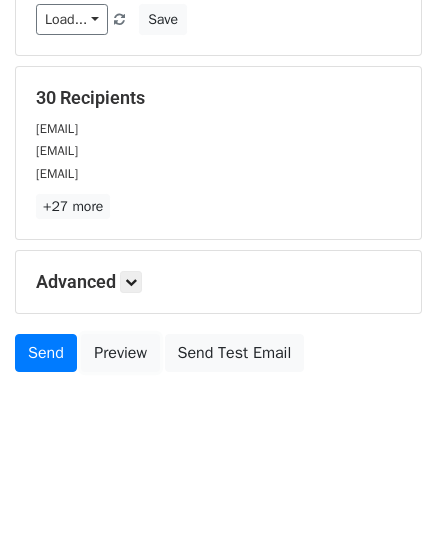 scroll, scrollTop: 0, scrollLeft: 0, axis: both 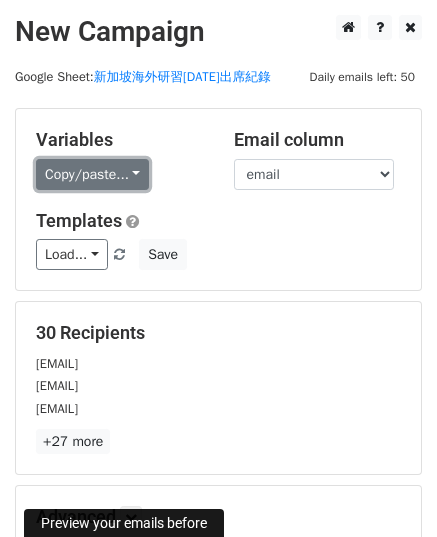 click on "Copy/paste..." at bounding box center (92, 174) 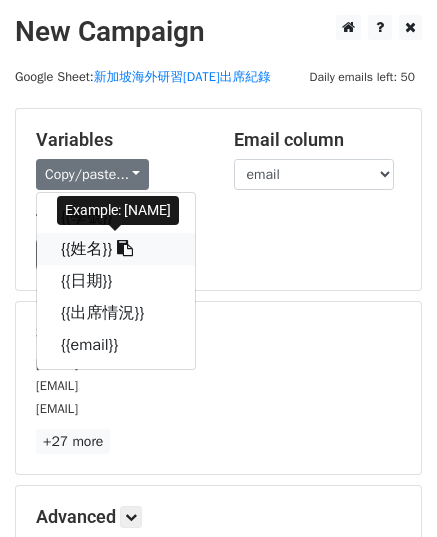 click at bounding box center [125, 248] 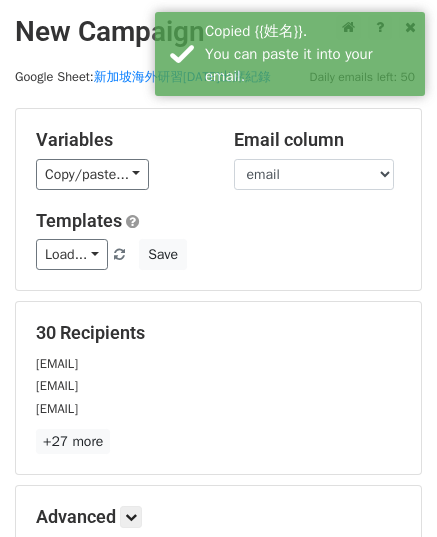 scroll, scrollTop: 235, scrollLeft: 0, axis: vertical 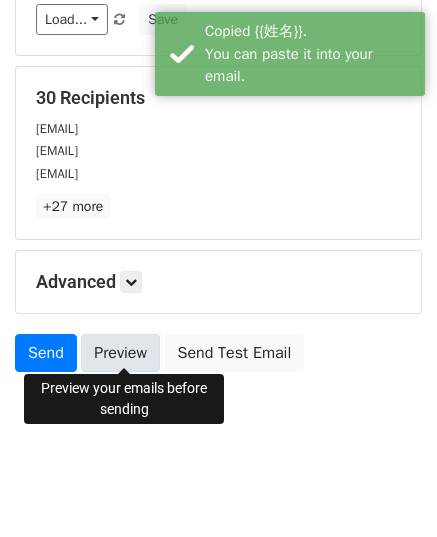 click on "Preview" at bounding box center [120, 353] 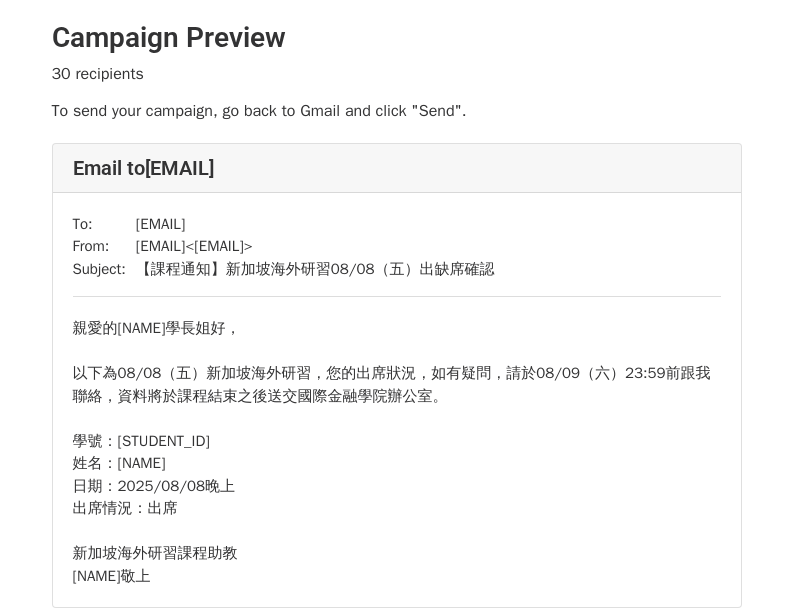 scroll, scrollTop: 0, scrollLeft: 0, axis: both 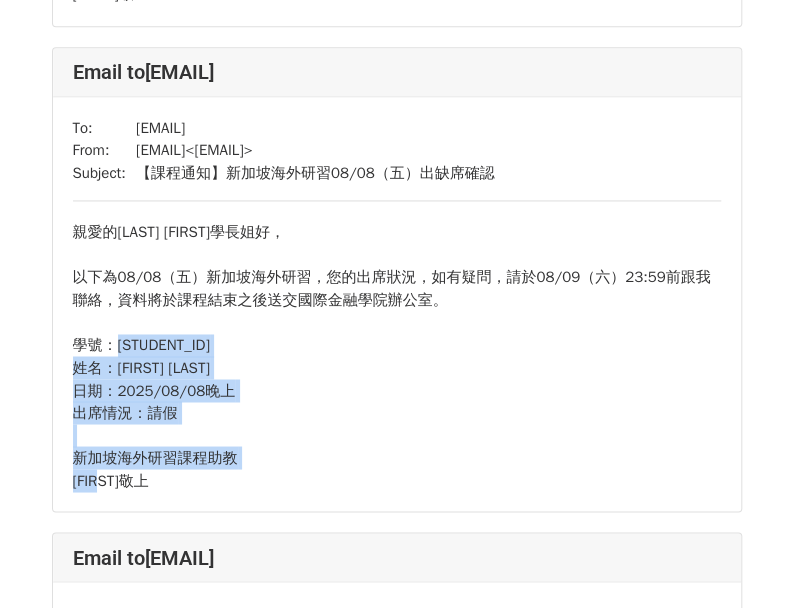 drag, startPoint x: 190, startPoint y: 433, endPoint x: 114, endPoint y: 309, distance: 145.43727 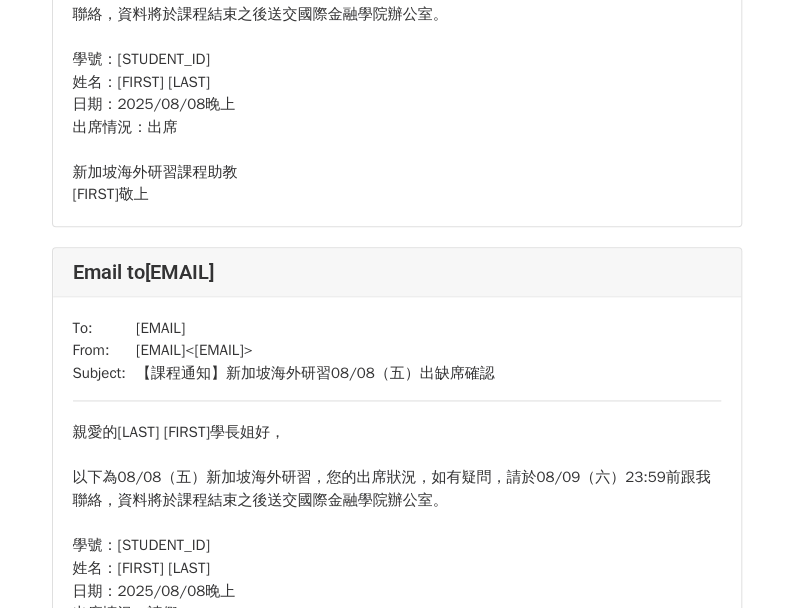 click on "110207319@g.nccu.edu.tw  < 110207319@g.nccu.edu.tw >" at bounding box center (315, 350) 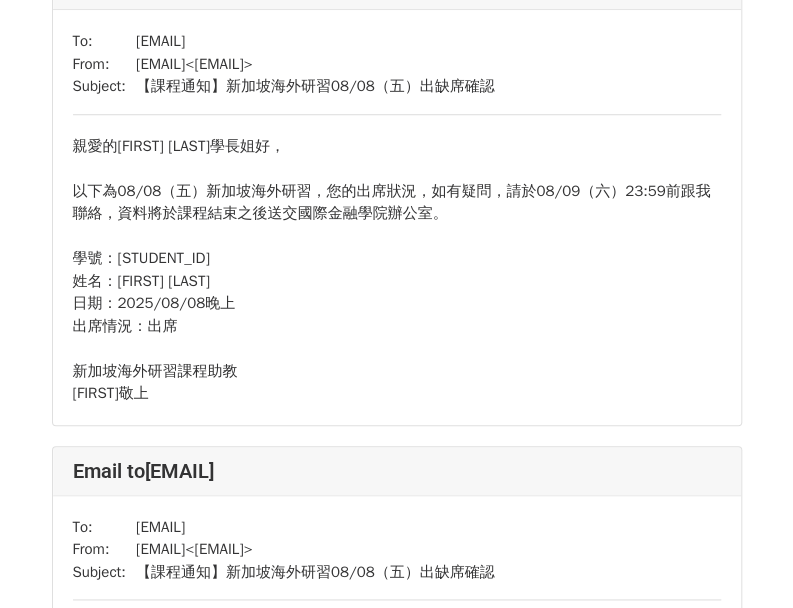 scroll, scrollTop: 12319, scrollLeft: 0, axis: vertical 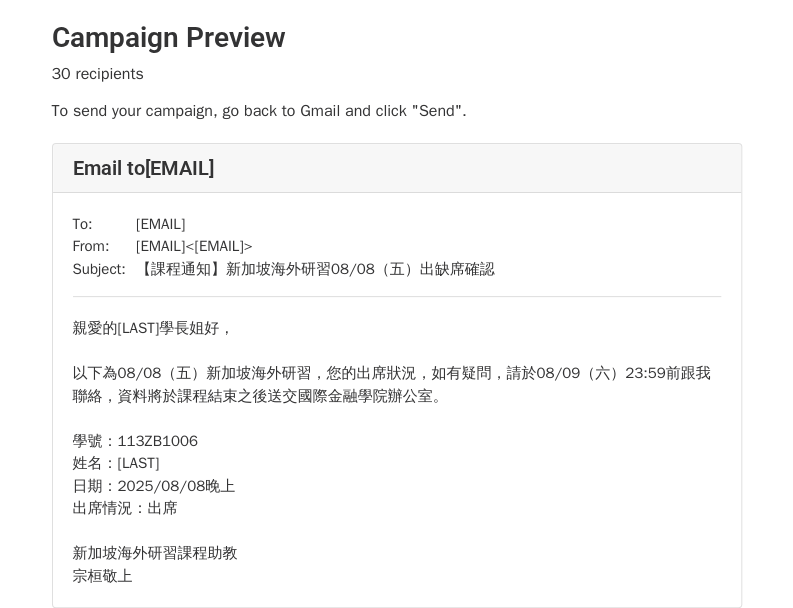 drag, startPoint x: 146, startPoint y: 165, endPoint x: 436, endPoint y: 170, distance: 290.0431 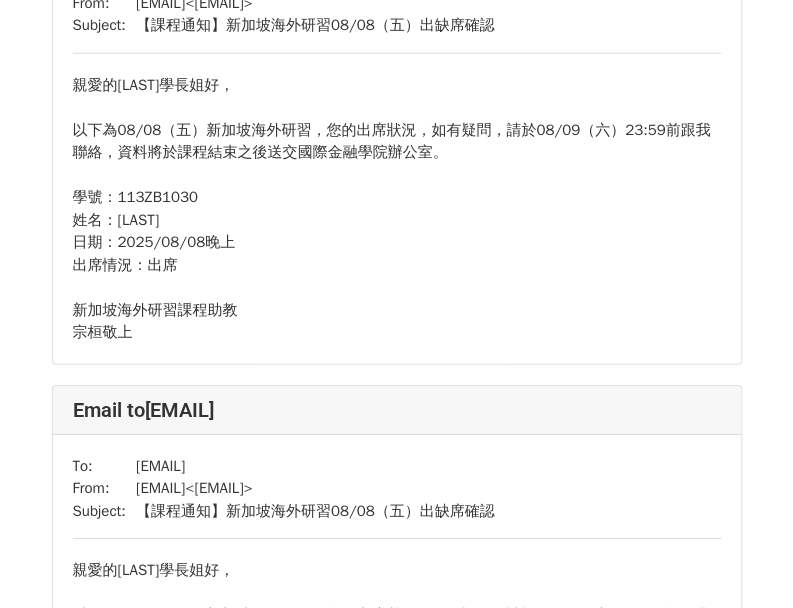 scroll, scrollTop: 2200, scrollLeft: 0, axis: vertical 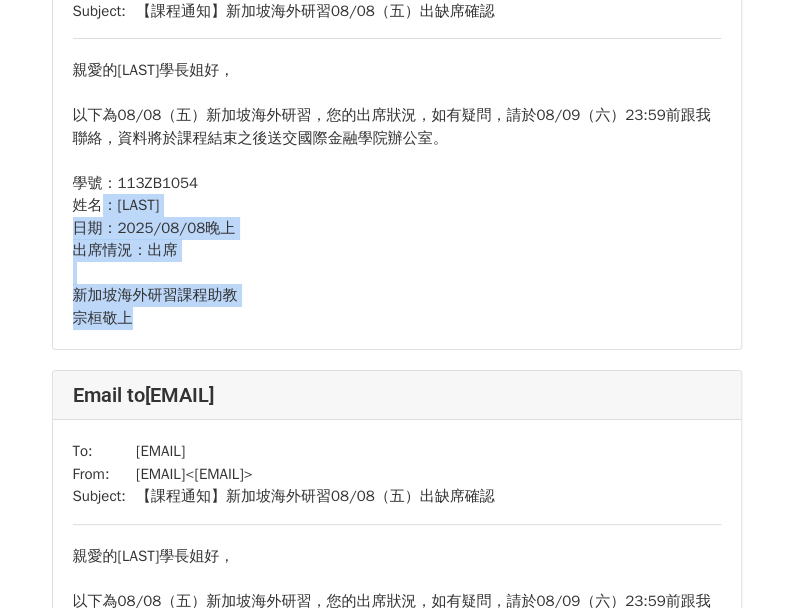 drag, startPoint x: 230, startPoint y: 316, endPoint x: 100, endPoint y: 188, distance: 182.43903 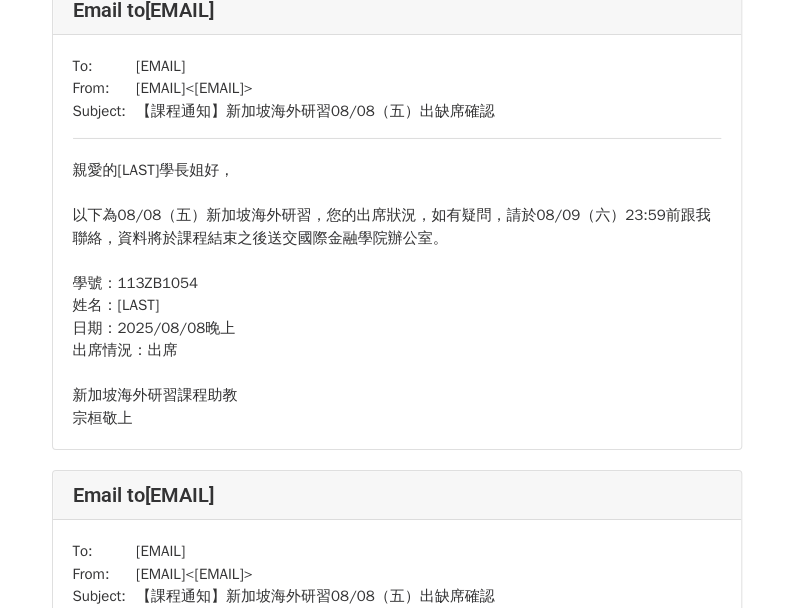 click on "親愛的[LAST]學長姐好， 以下為08/08（五）新加坡海外研習，您的出席狀況， 如有疑問，請於08/09（六）23:59前跟我聯絡， 資料將於課程結束之後送交國際金融學院辦公室。 學號：113ZB1054 姓名：[LAST] 日期：2025/08/08晚上 出席情況：出席 新加坡海外研習課程助教 宗桓敬上" at bounding box center (397, 294) 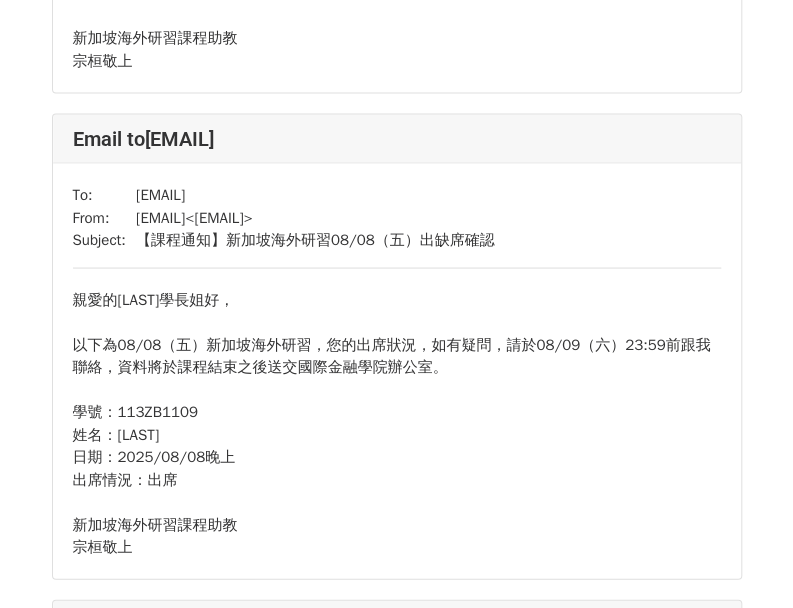 scroll, scrollTop: 3500, scrollLeft: 0, axis: vertical 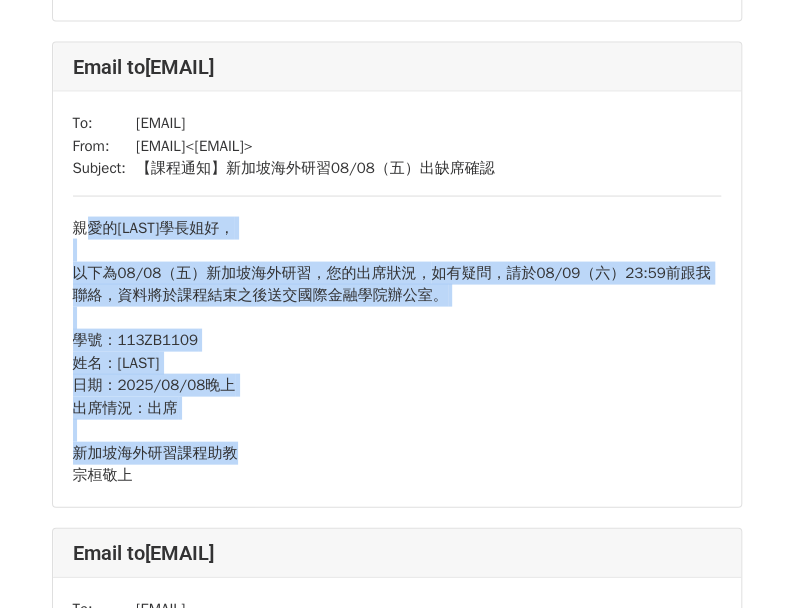 drag, startPoint x: 246, startPoint y: 438, endPoint x: 69, endPoint y: 213, distance: 286.2761 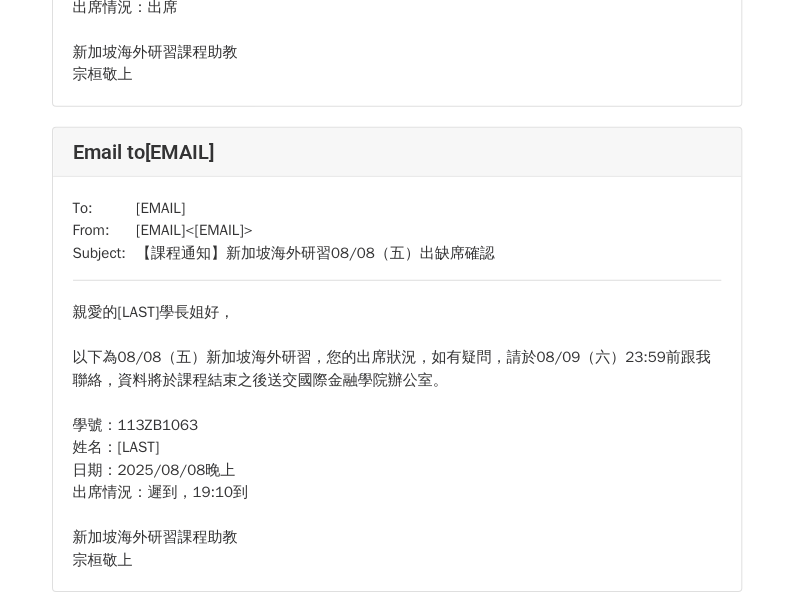 scroll, scrollTop: 4100, scrollLeft: 0, axis: vertical 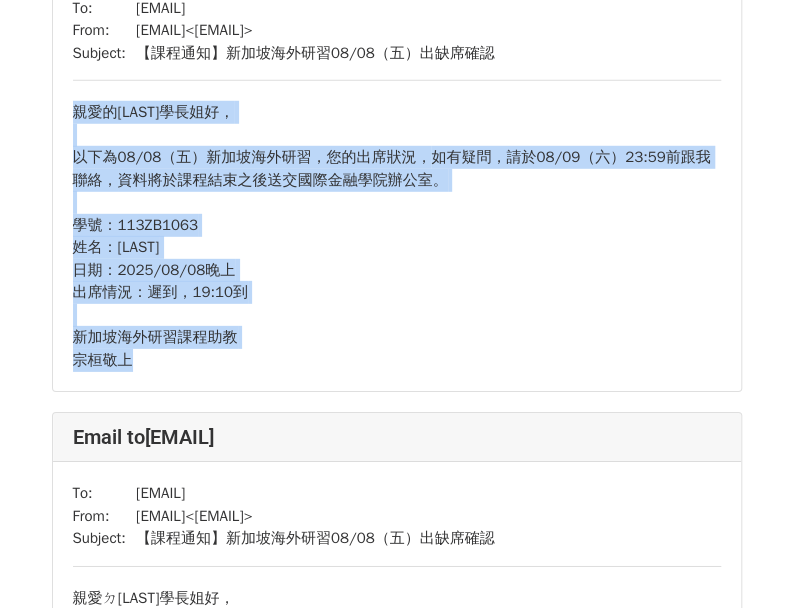 drag, startPoint x: 220, startPoint y: 350, endPoint x: 46, endPoint y: 68, distance: 331.36084 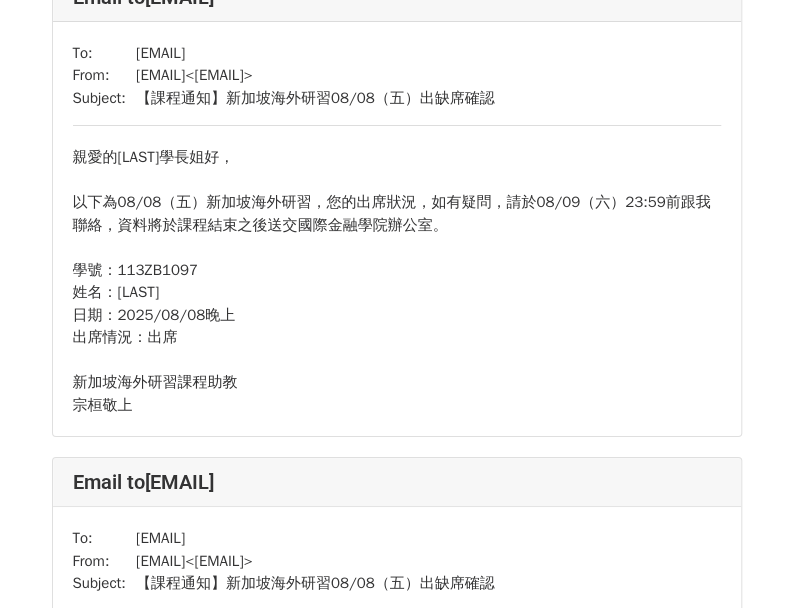 scroll, scrollTop: 7000, scrollLeft: 0, axis: vertical 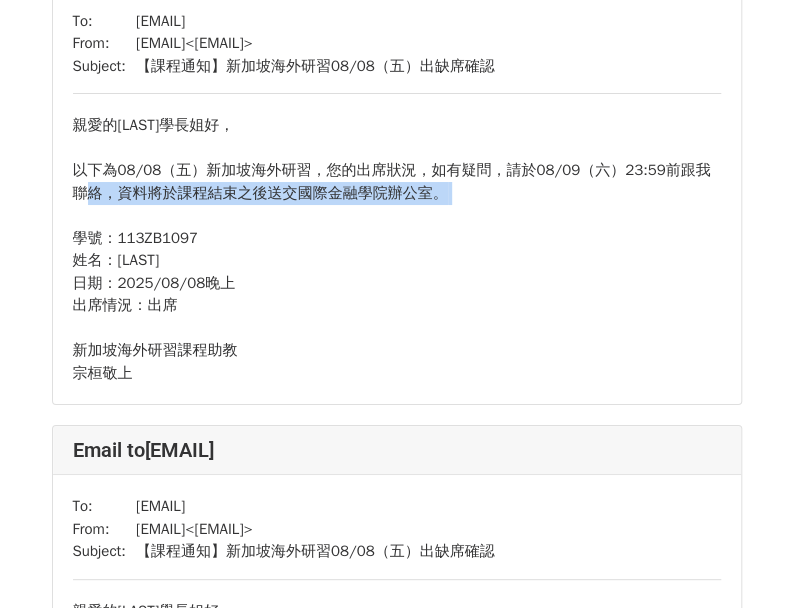 drag, startPoint x: 50, startPoint y: 189, endPoint x: 48, endPoint y: 150, distance: 39.051247 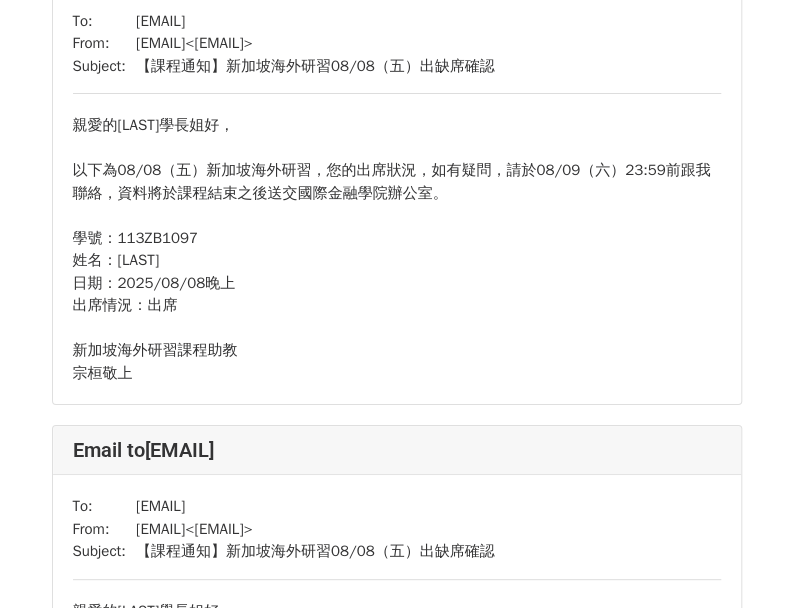 drag, startPoint x: 48, startPoint y: 150, endPoint x: 83, endPoint y: 102, distance: 59.405388 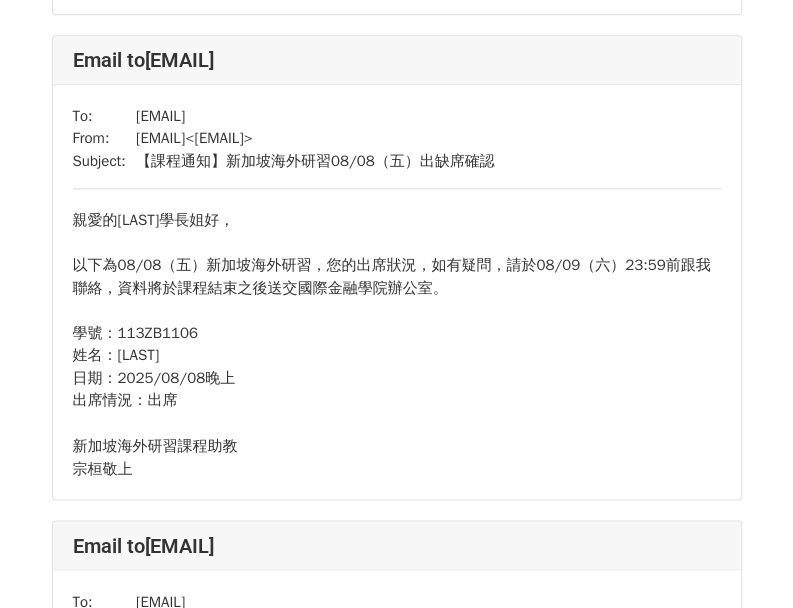 scroll, scrollTop: 8000, scrollLeft: 0, axis: vertical 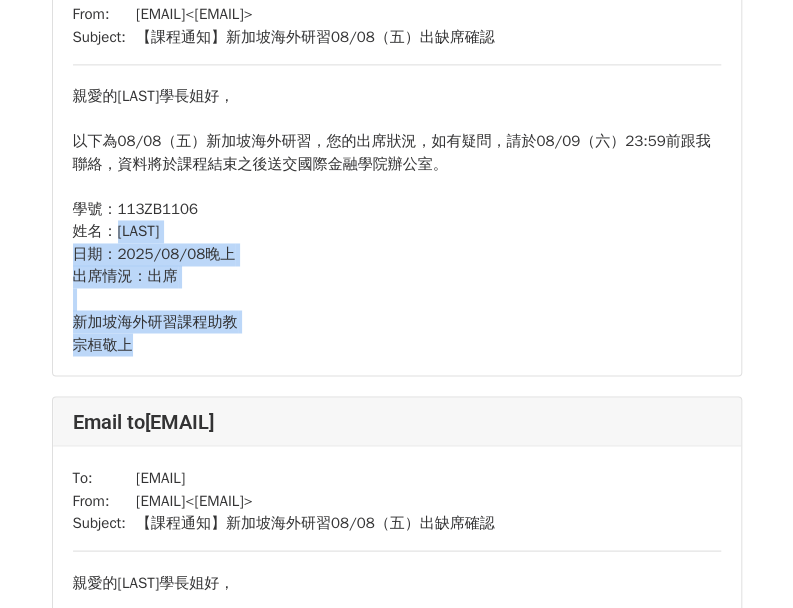 drag, startPoint x: 234, startPoint y: 325, endPoint x: 112, endPoint y: 219, distance: 161.61684 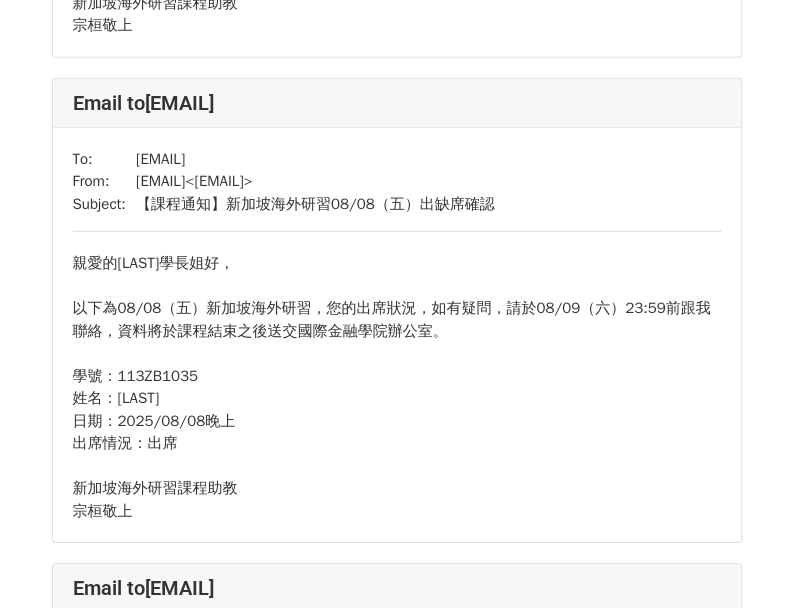 scroll, scrollTop: 8900, scrollLeft: 0, axis: vertical 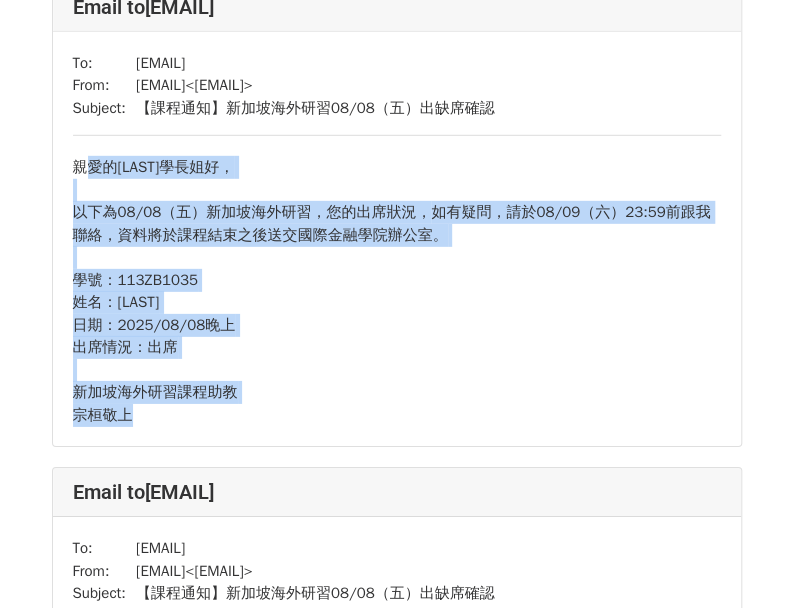 drag, startPoint x: 192, startPoint y: 390, endPoint x: 59, endPoint y: 143, distance: 280.53165 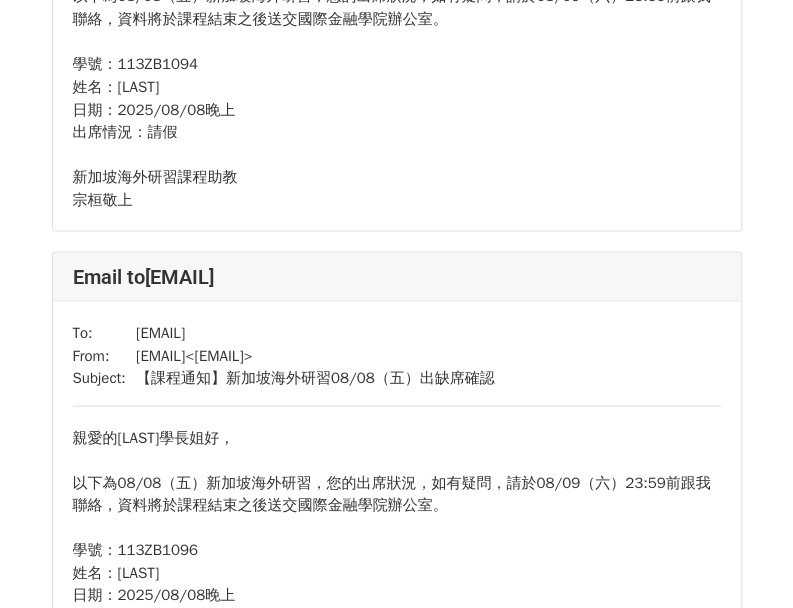 scroll, scrollTop: 13300, scrollLeft: 0, axis: vertical 